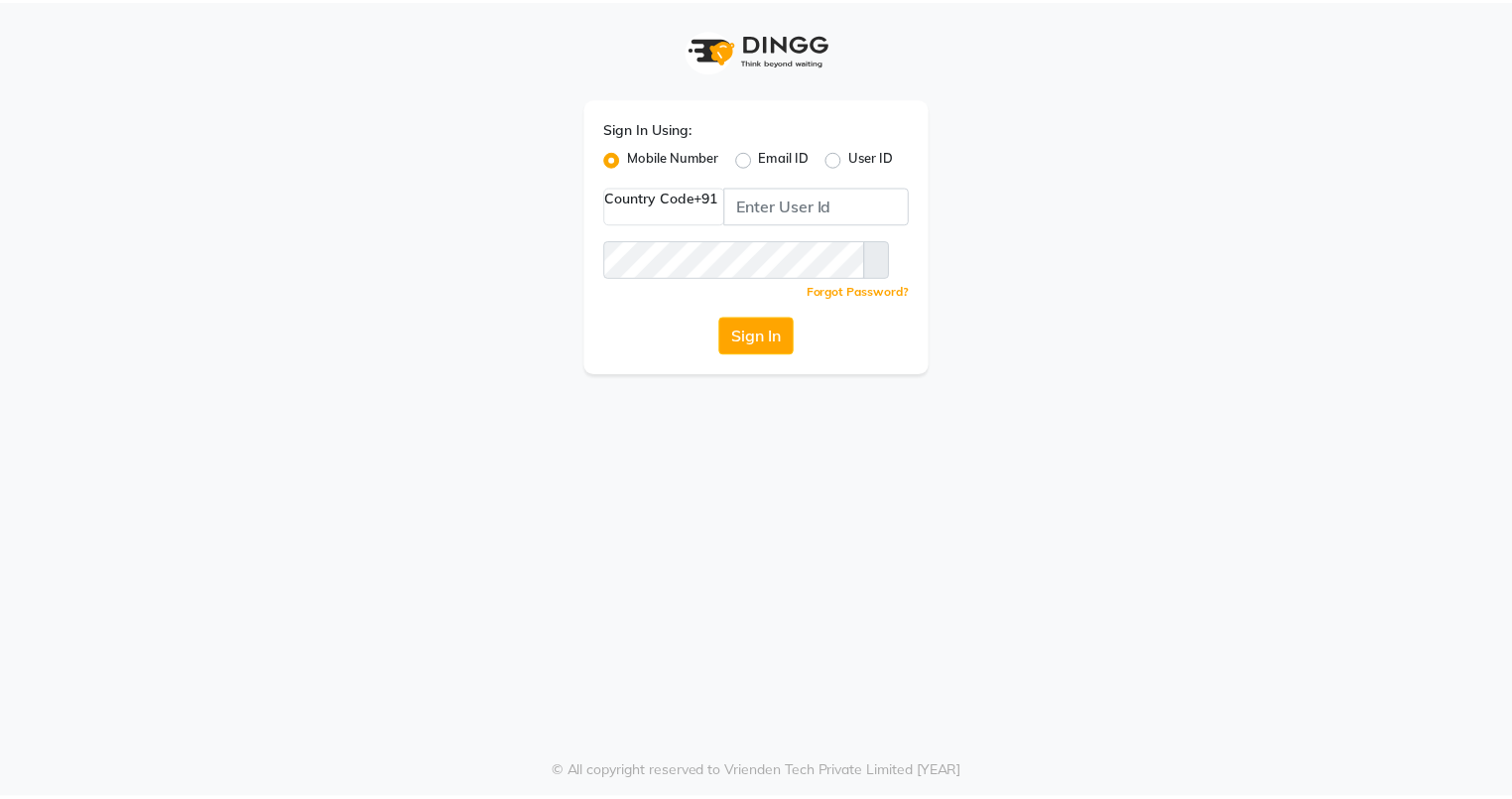 scroll, scrollTop: 0, scrollLeft: 0, axis: both 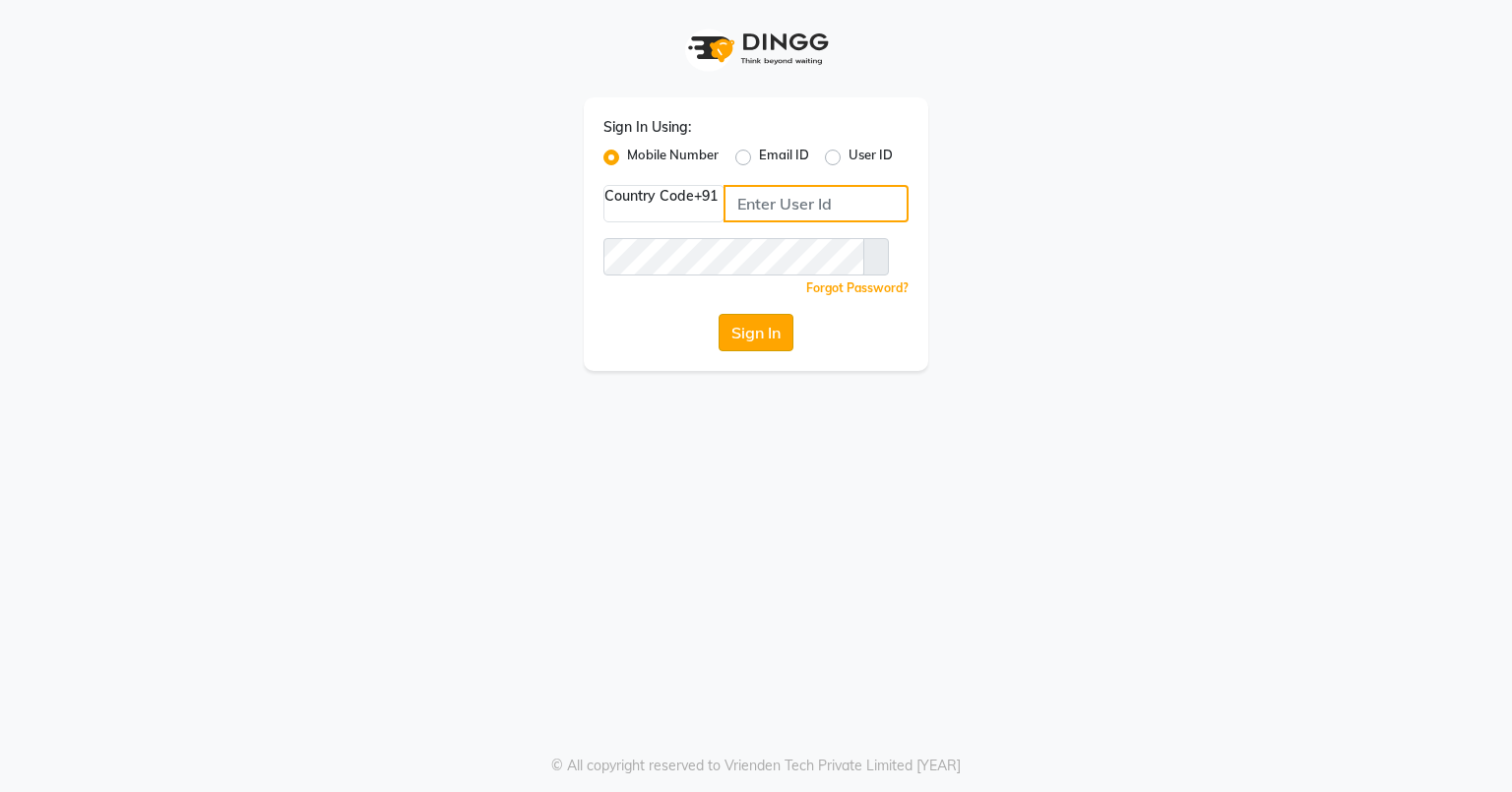 type on "[PHONE]" 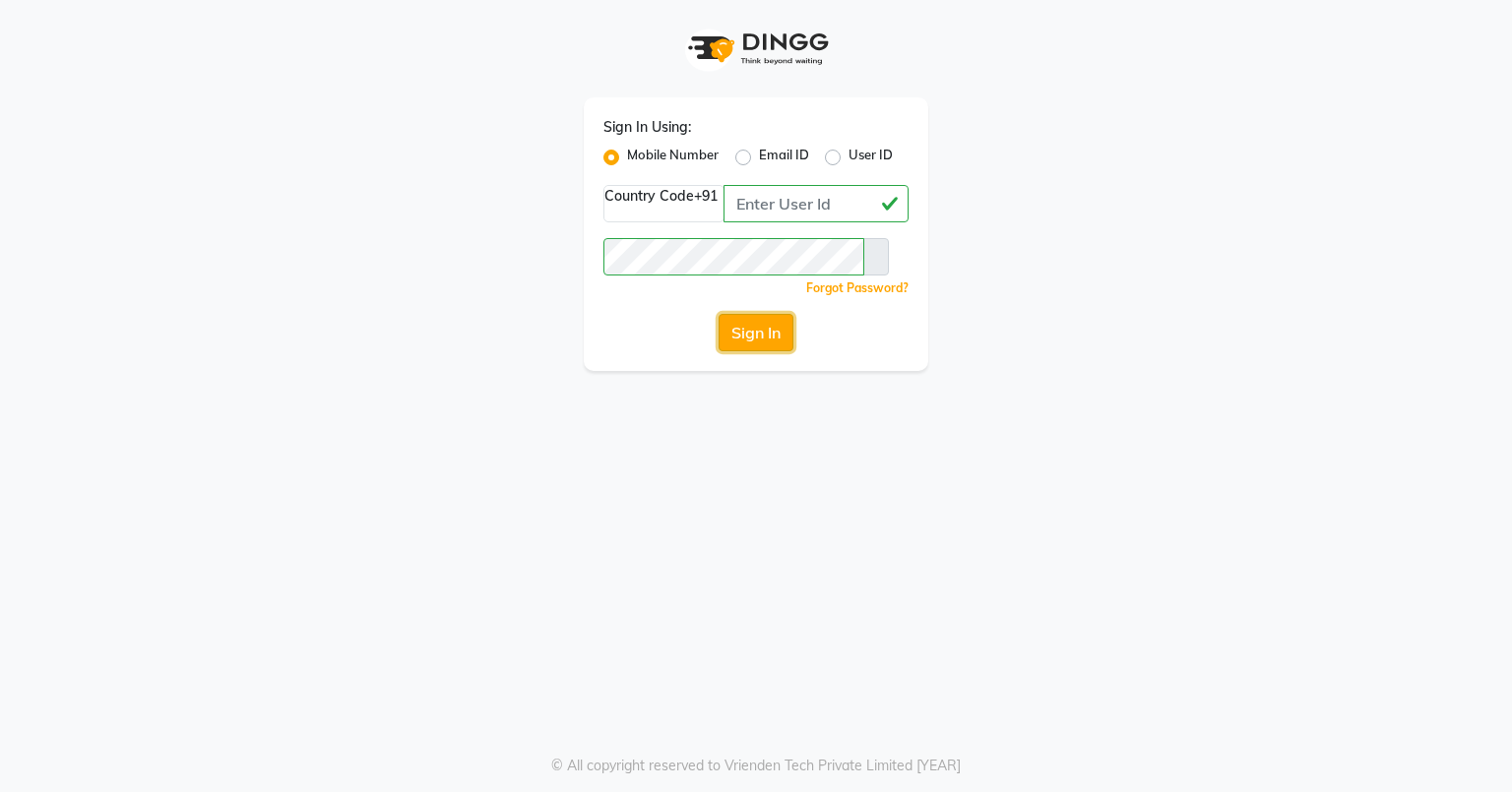 click on "Sign In" at bounding box center (756, 333) 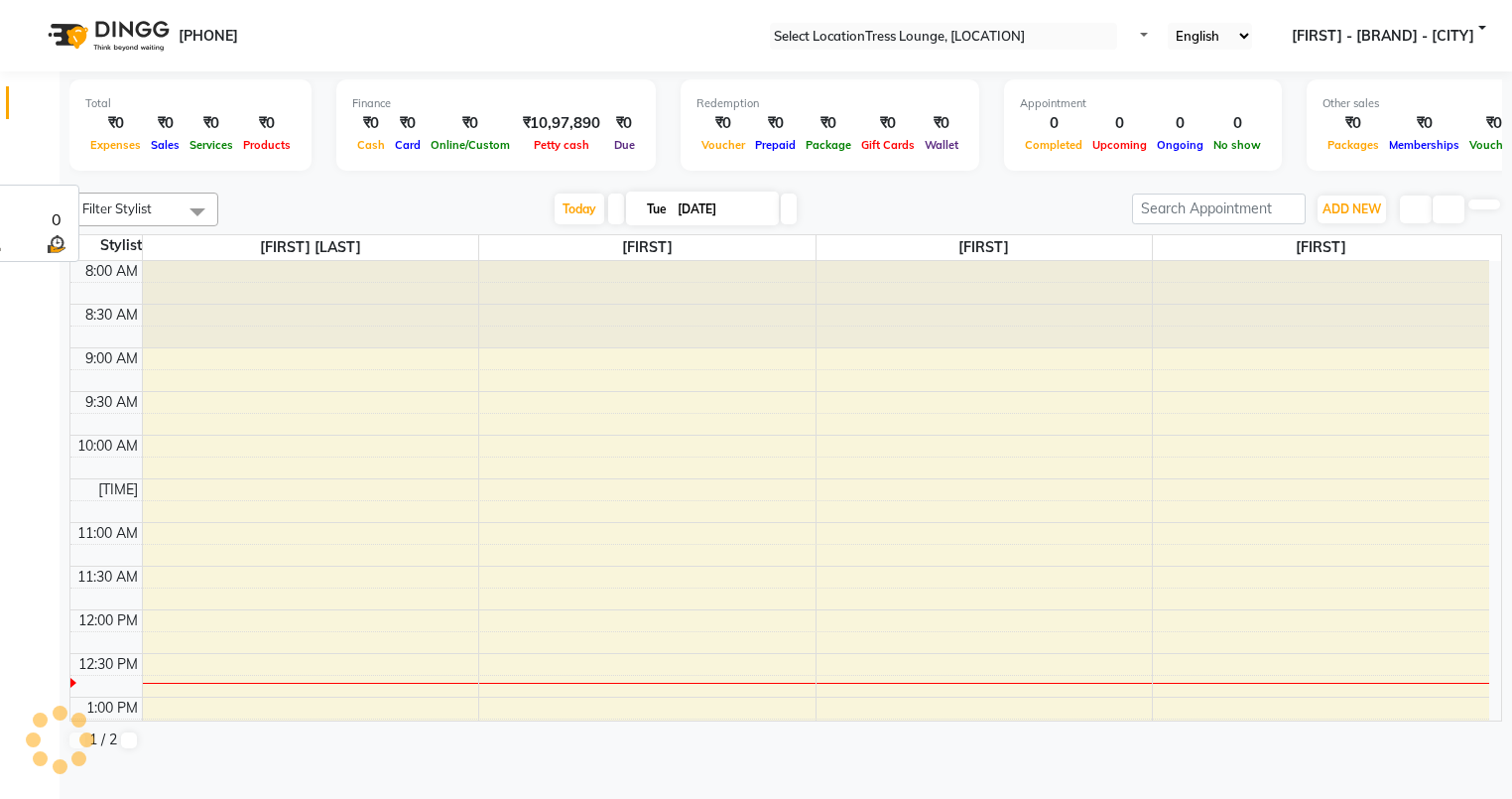 scroll, scrollTop: 0, scrollLeft: 0, axis: both 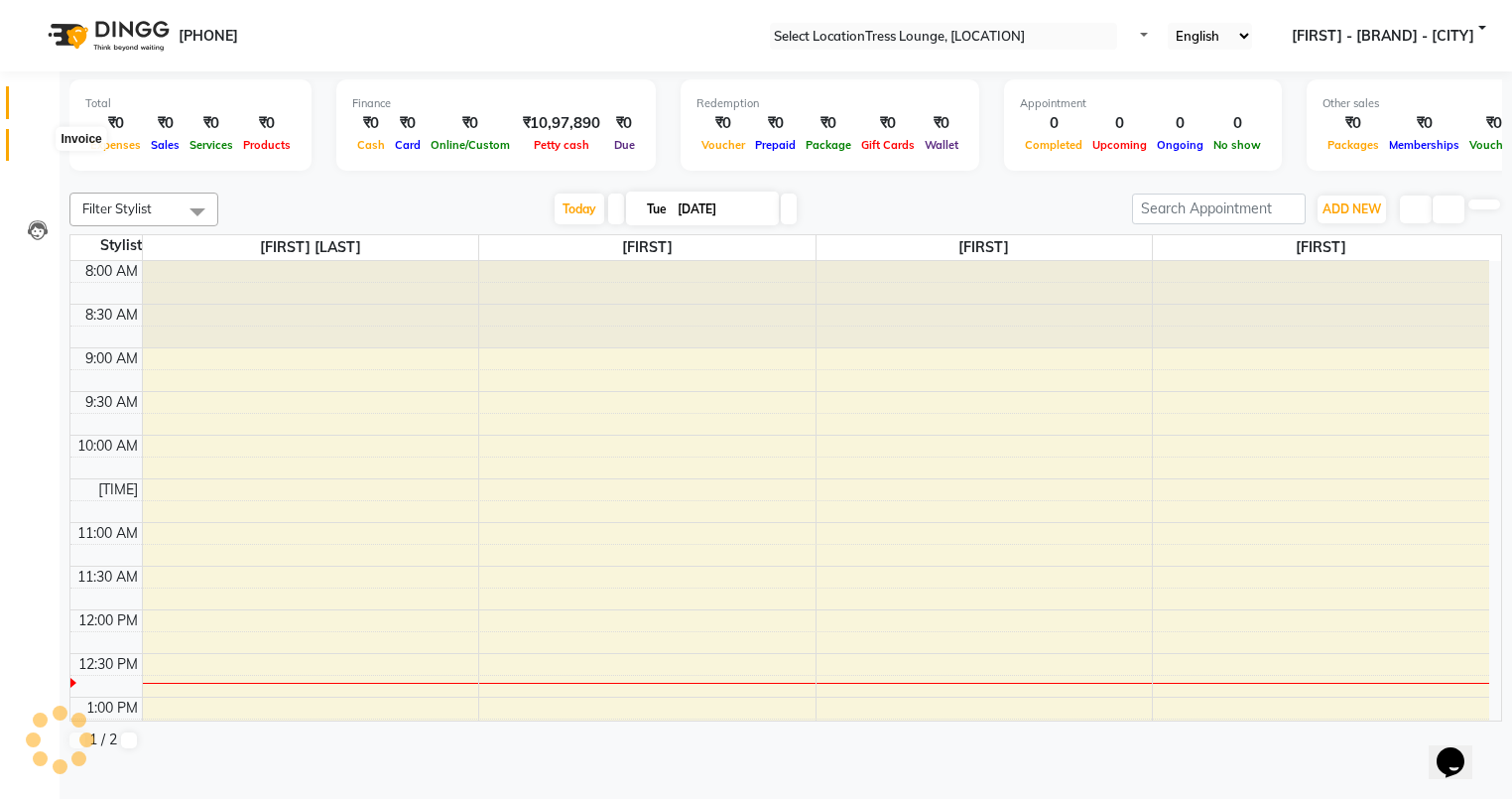 click at bounding box center [38, 150] 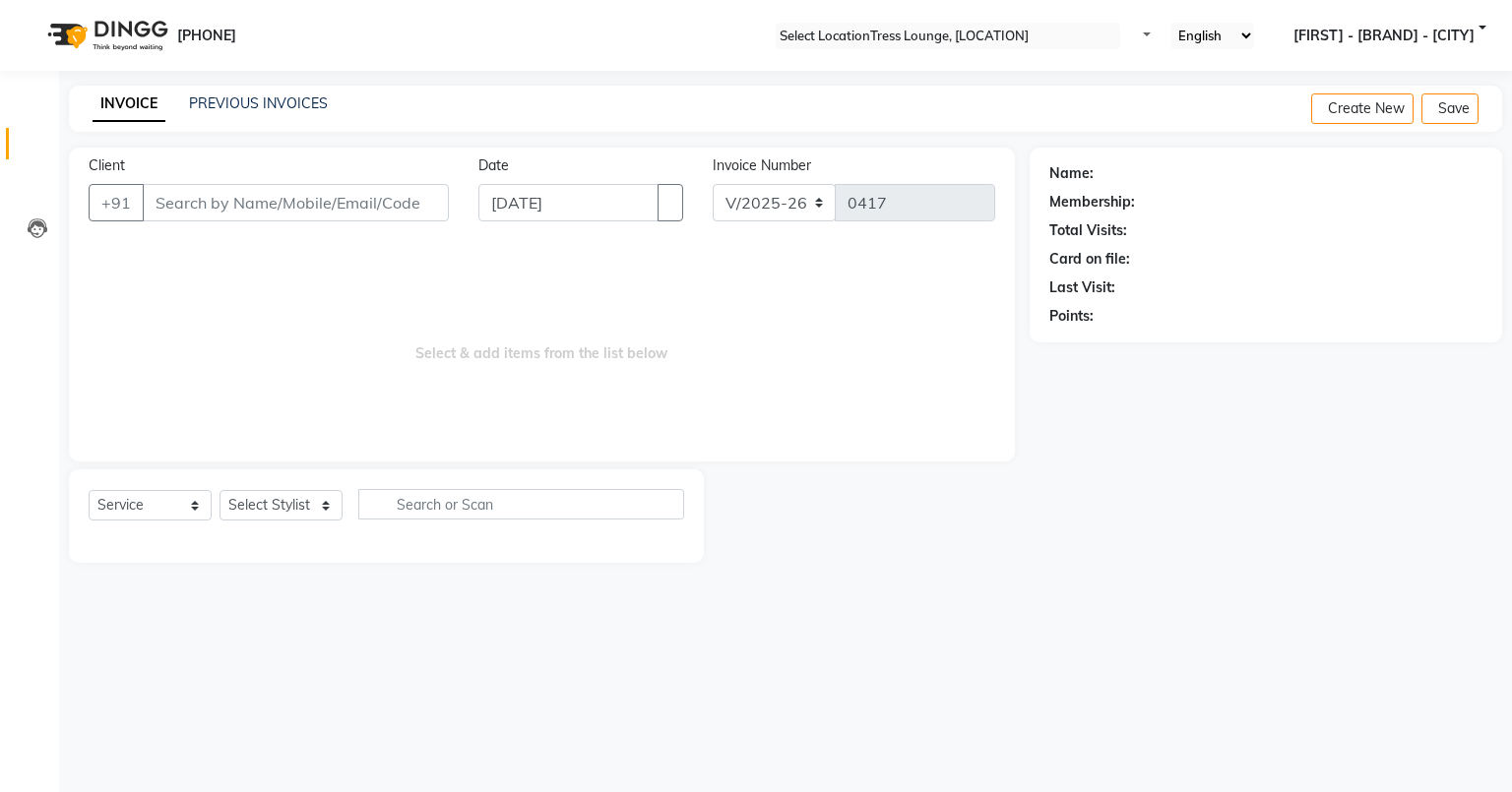 click on "Client" at bounding box center (295, 203) 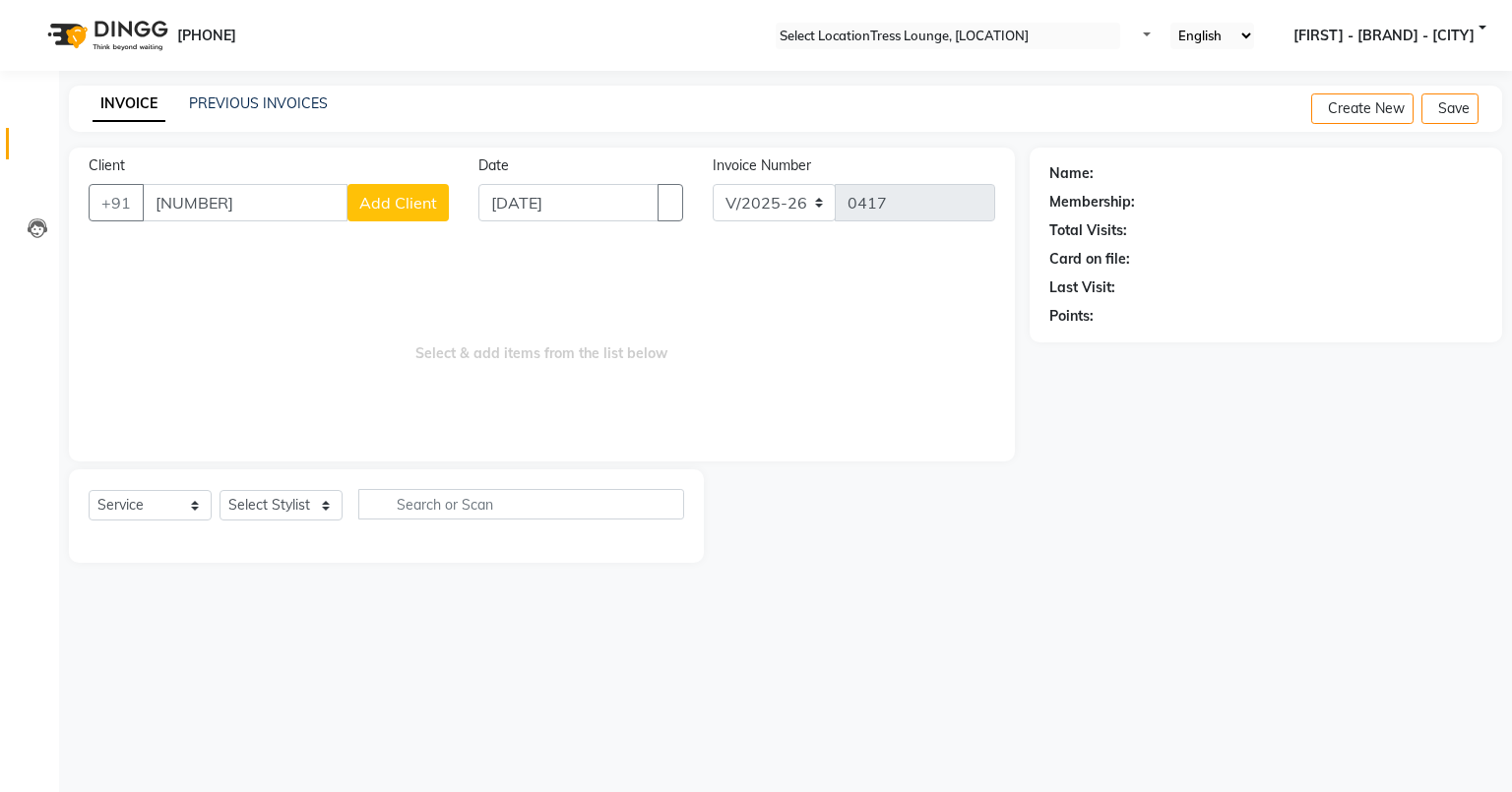 click on "[NUMBER]" at bounding box center [245, 203] 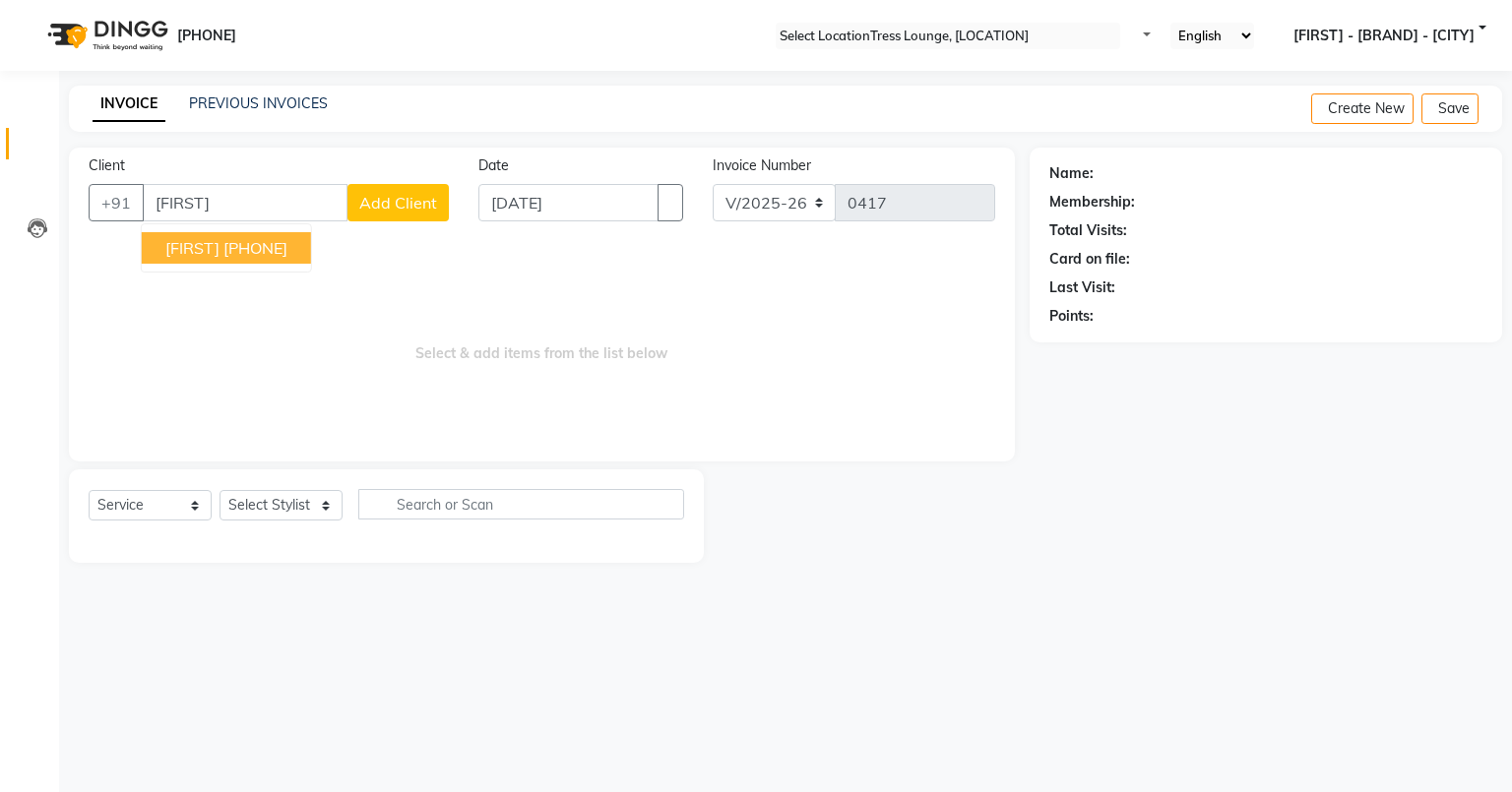 click on "[FIRST] [PHONE]" at bounding box center [226, 248] 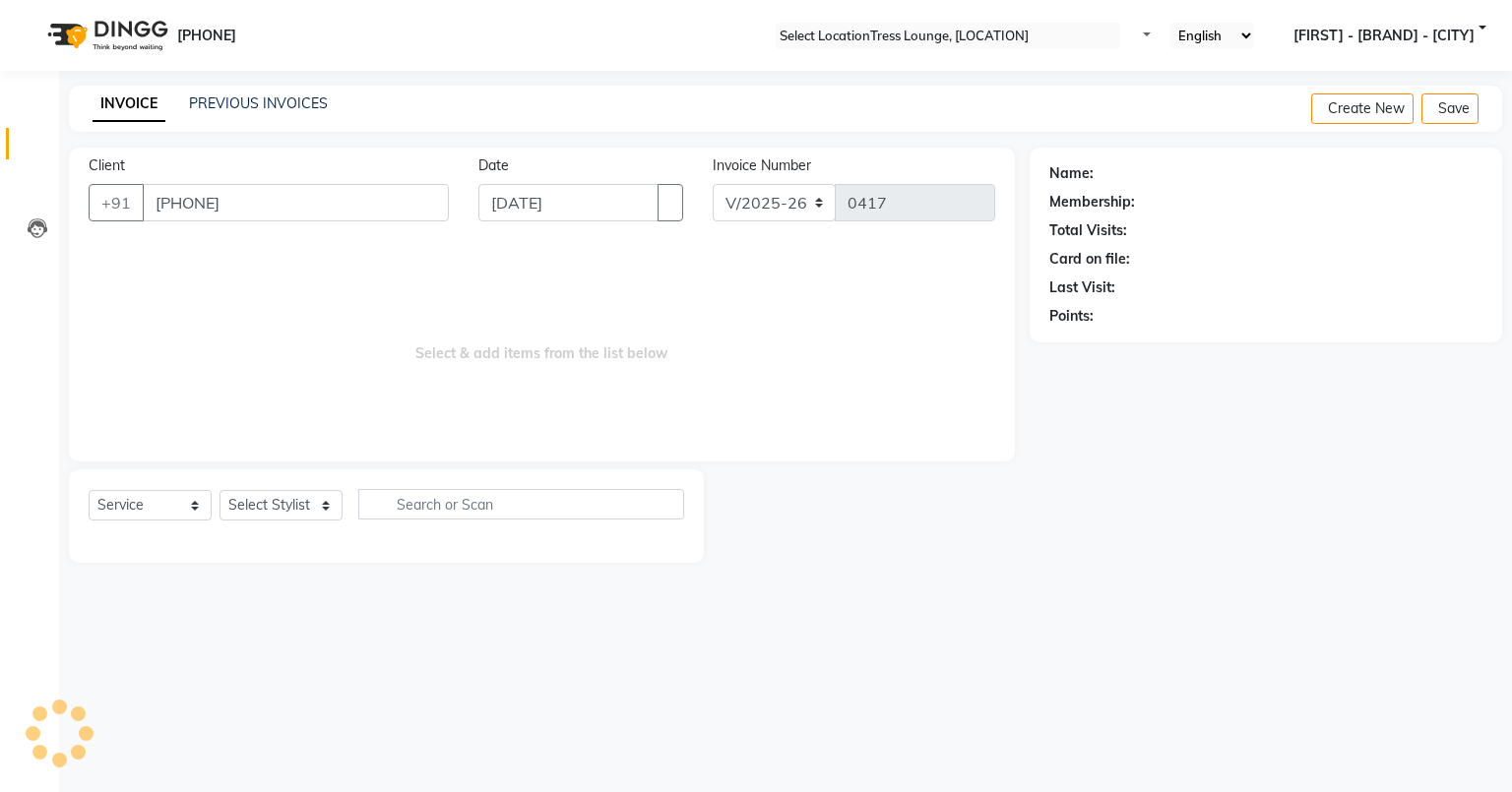 type on "[PHONE]" 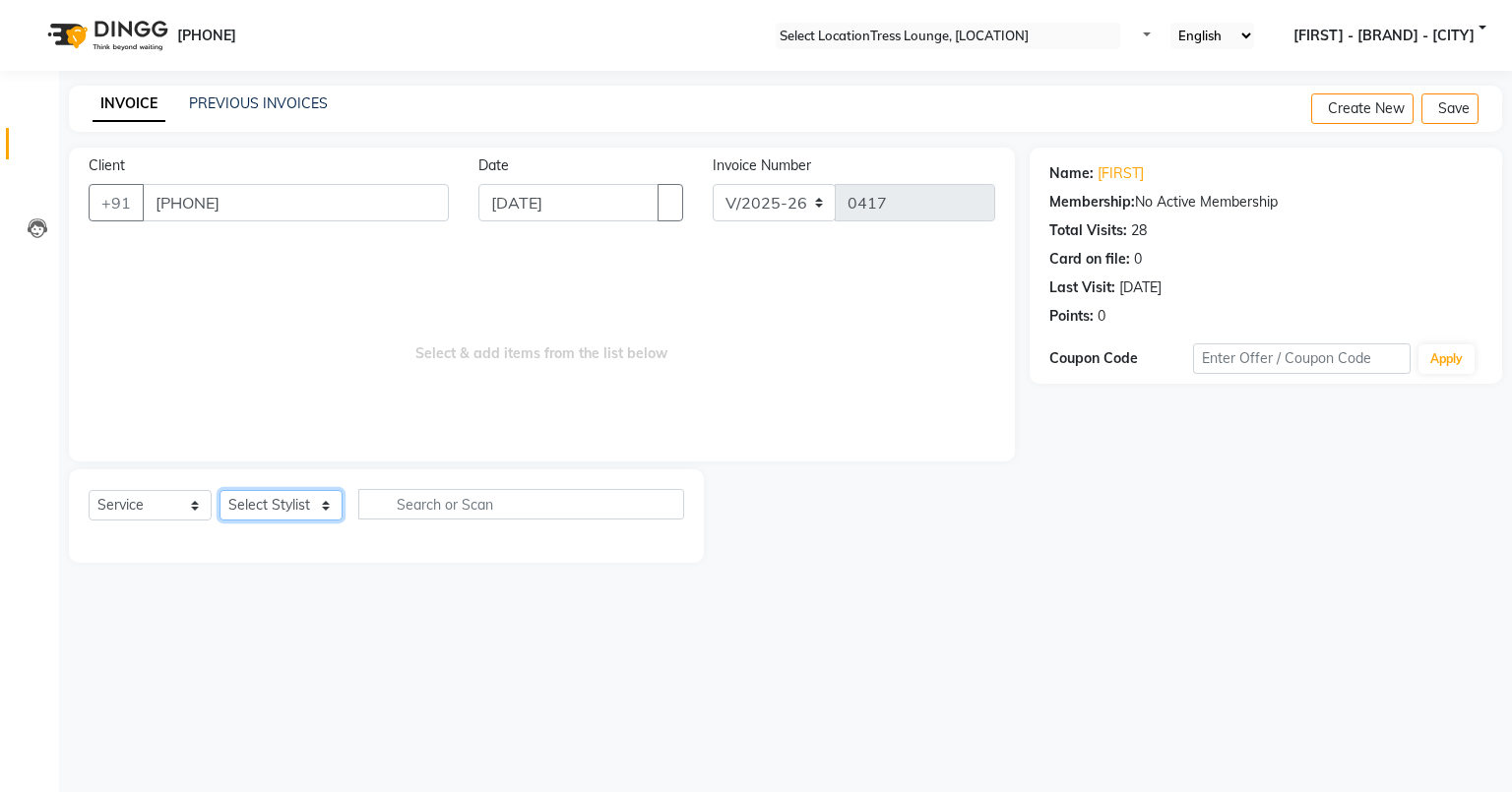 click on "Select Stylist Ansh Arpana jaswal jitender SHELLY [NAME] [NAME] vishal" at bounding box center (281, 505) 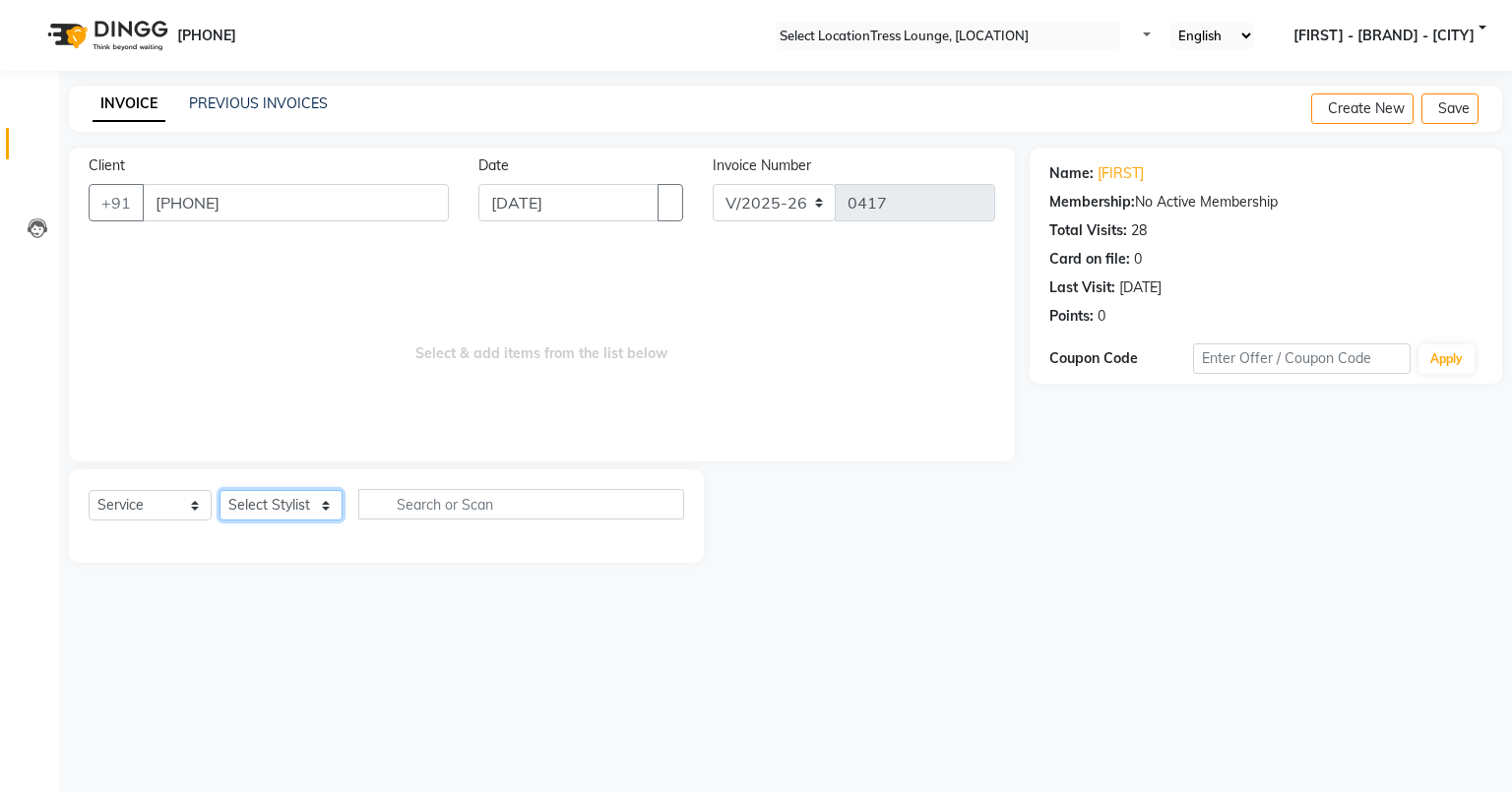 select on "69114" 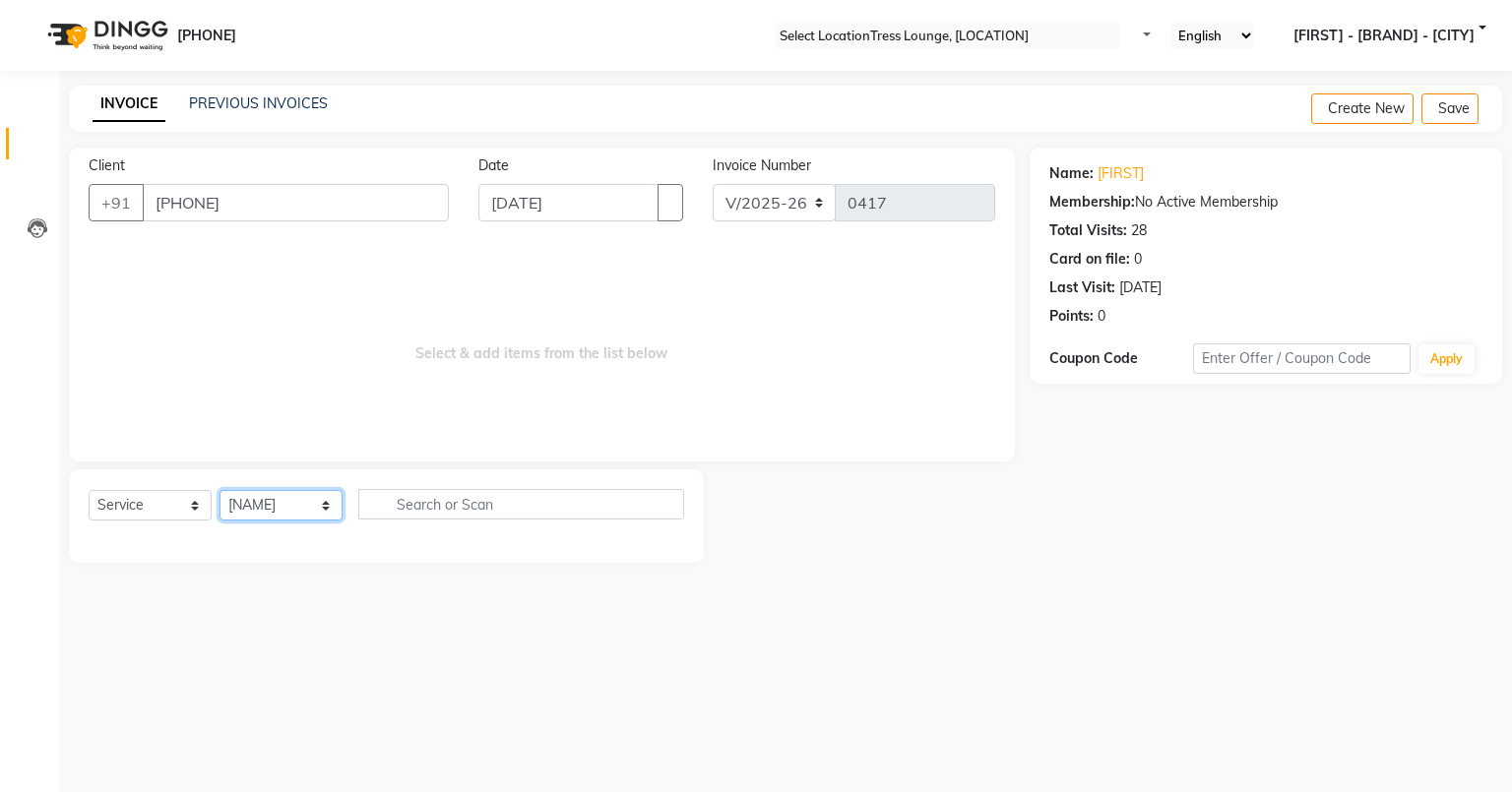 click on "Select Stylist Ansh Arpana jaswal jitender SHELLY [NAME] [NAME] vishal" at bounding box center [281, 505] 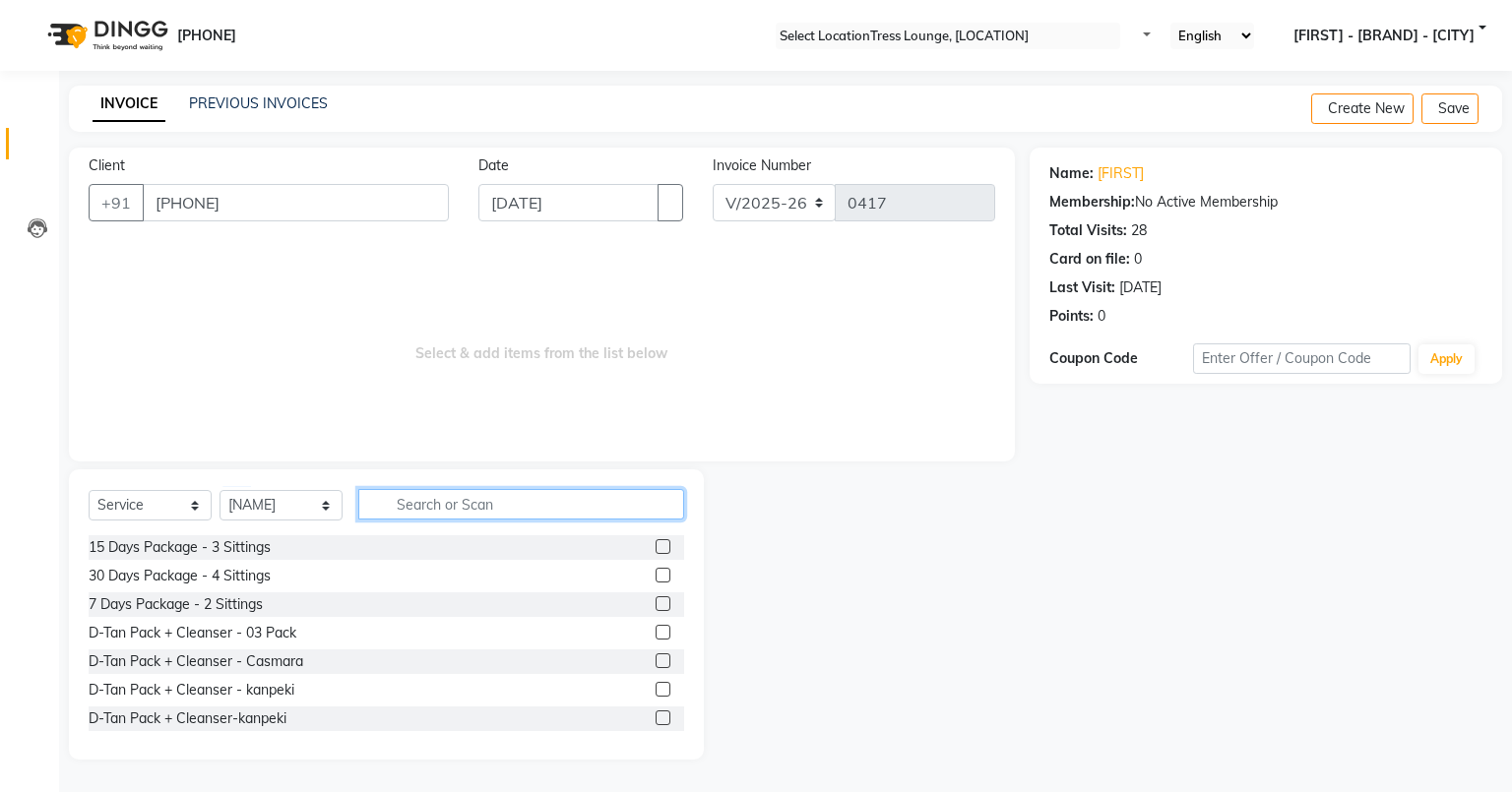 click at bounding box center (521, 504) 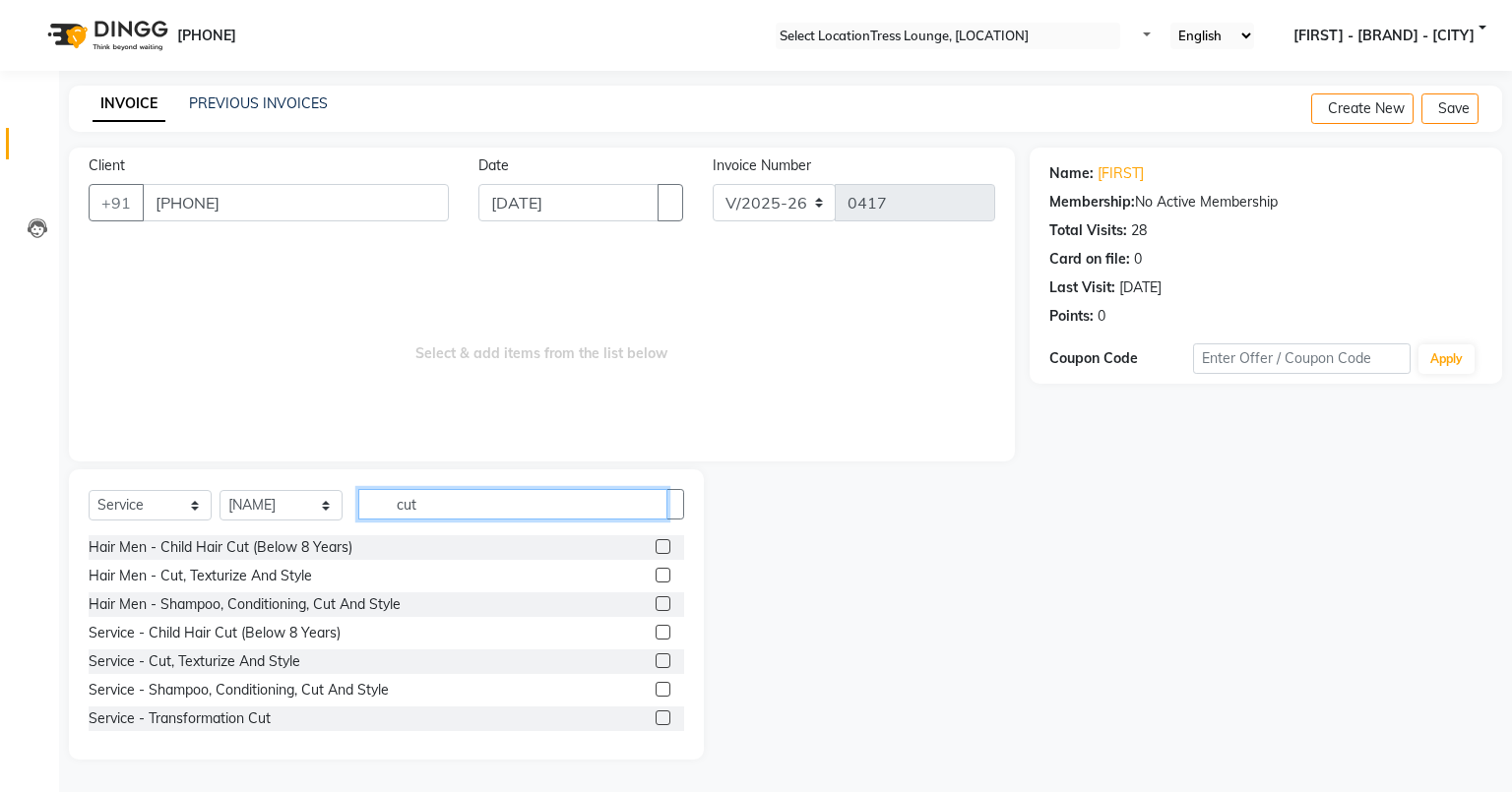 type on "cut" 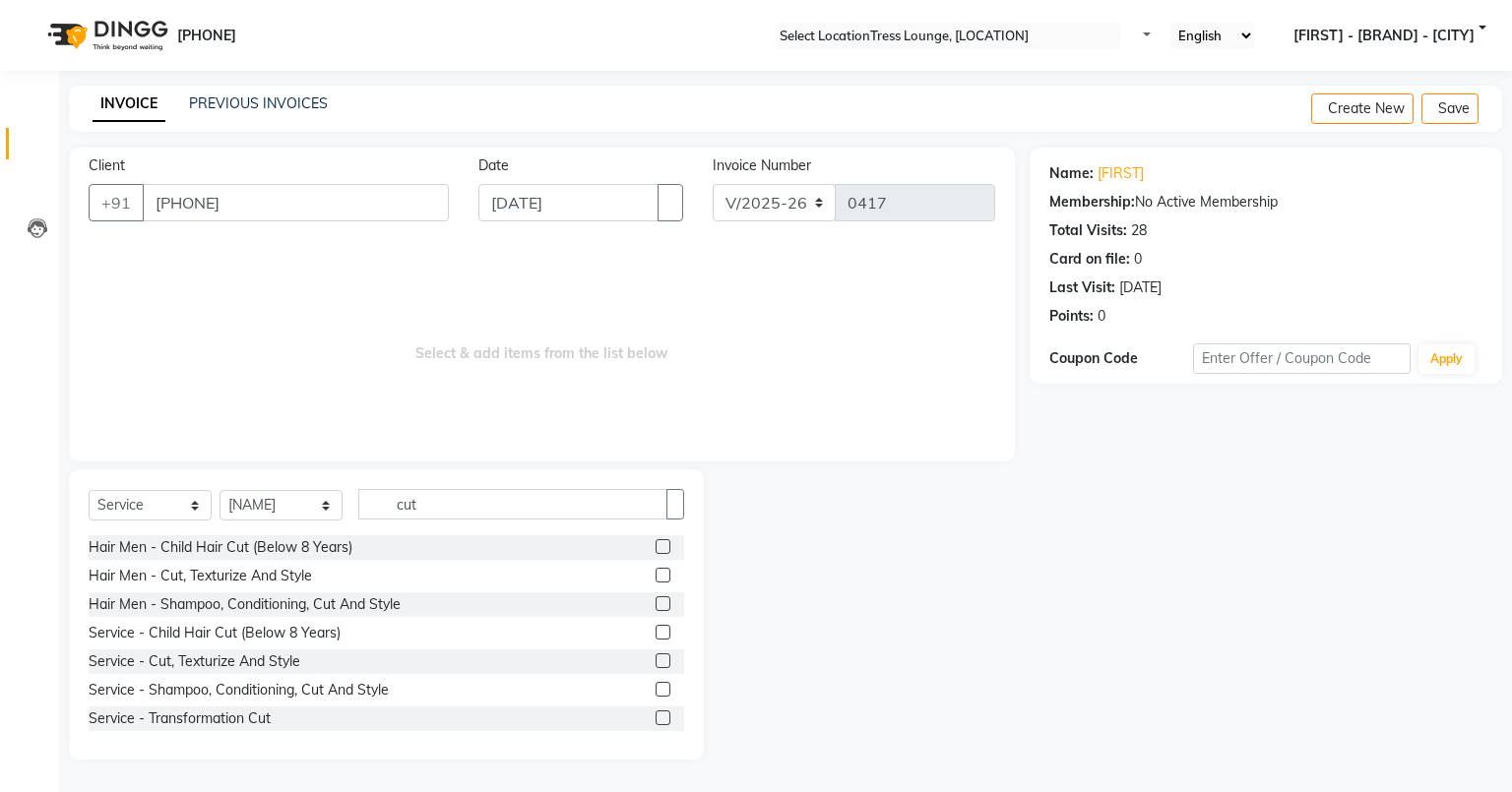 click at bounding box center (662, 603) 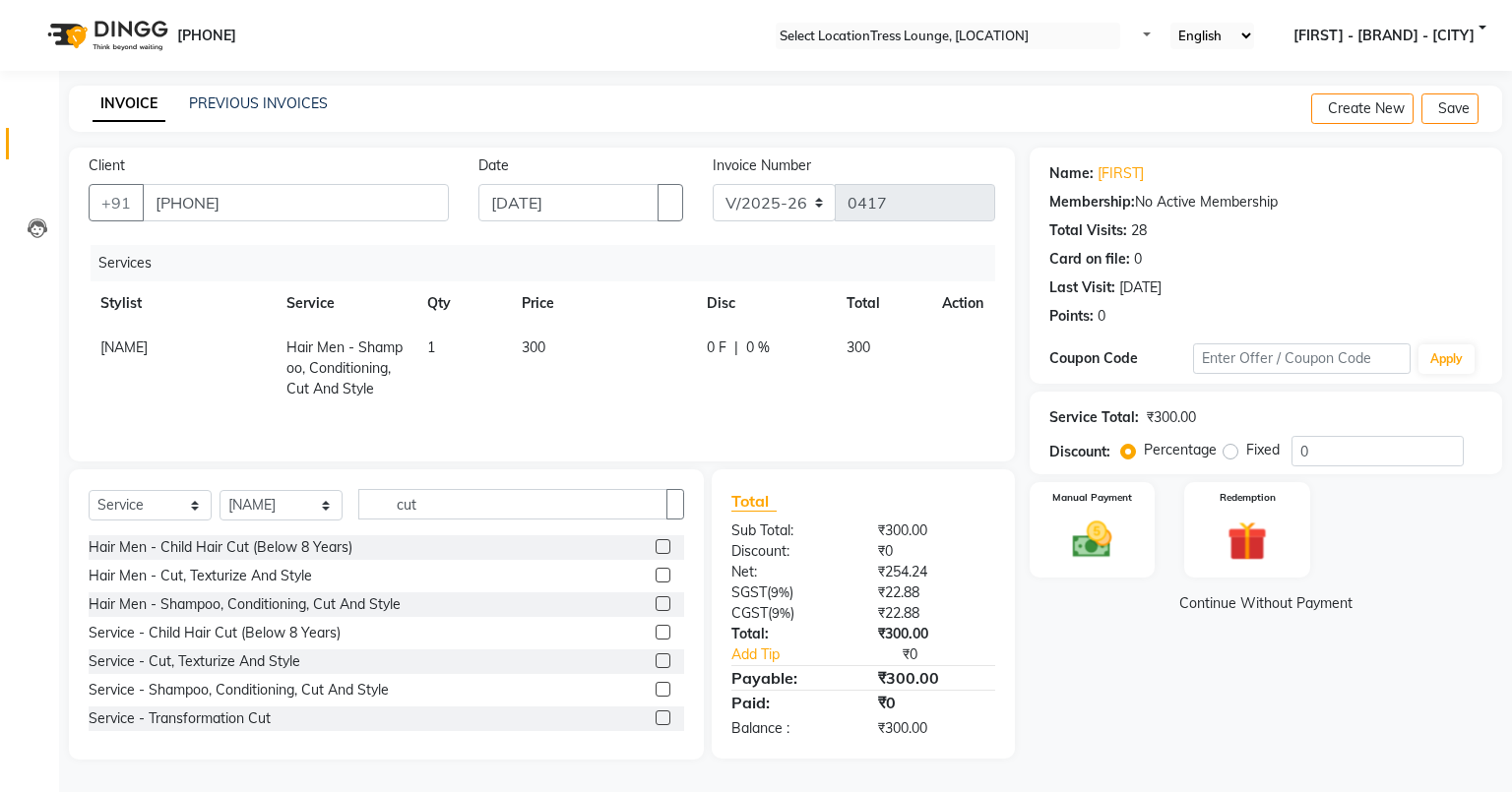 click on "300" at bounding box center (602, 368) 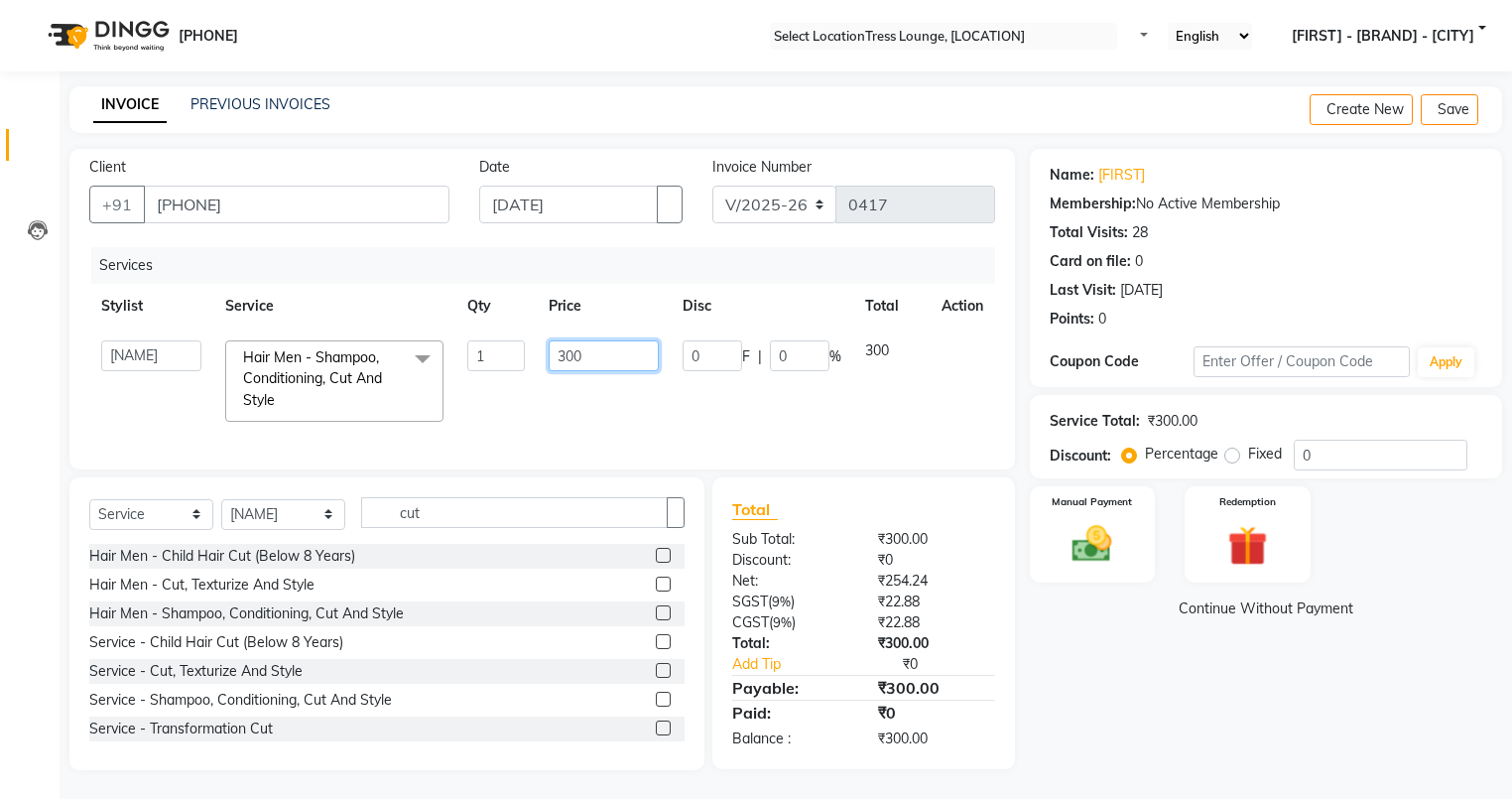 click on "300" at bounding box center (496, 355) 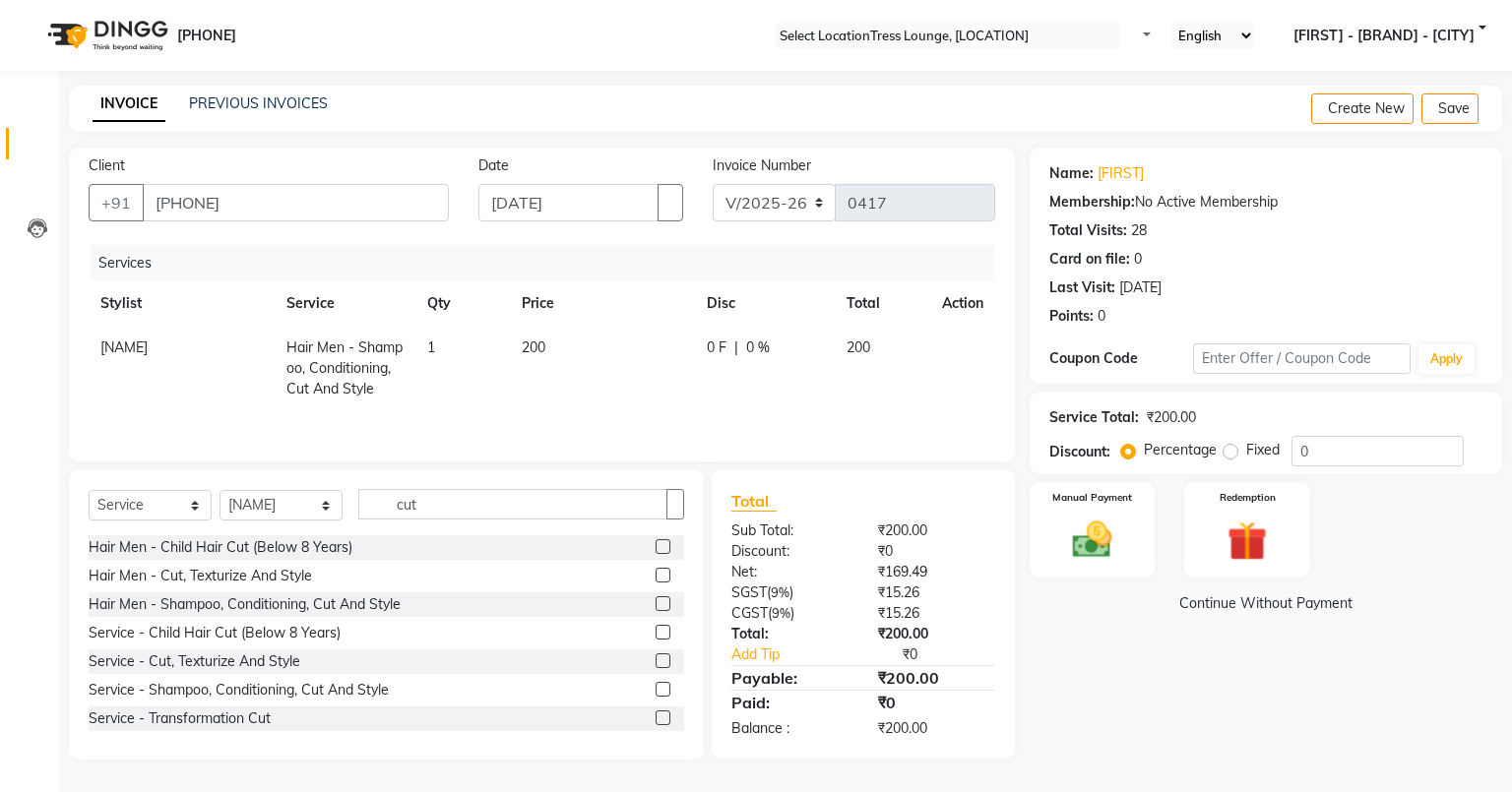 click on "200" at bounding box center [602, 368] 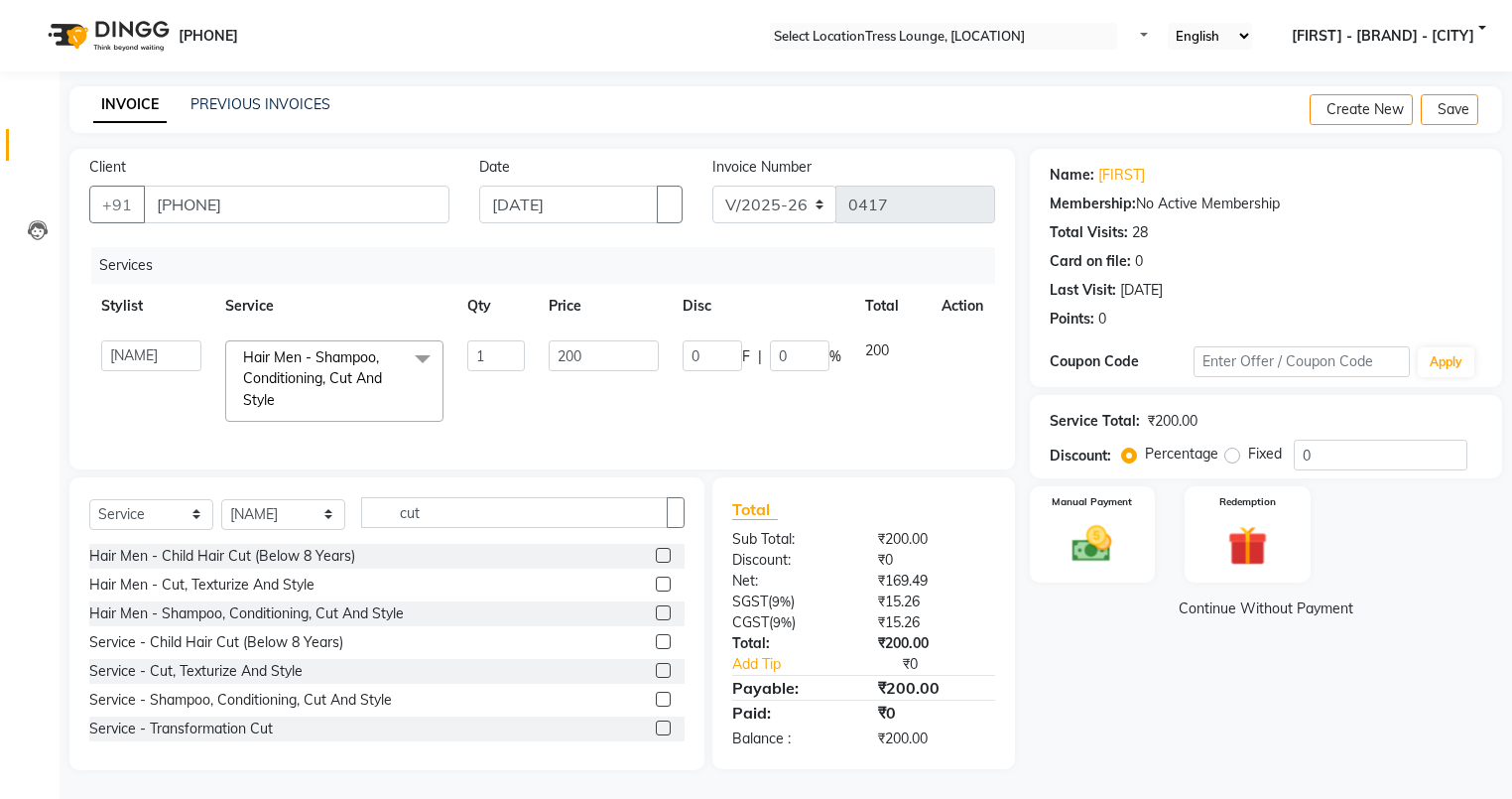 scroll, scrollTop: 12, scrollLeft: 0, axis: vertical 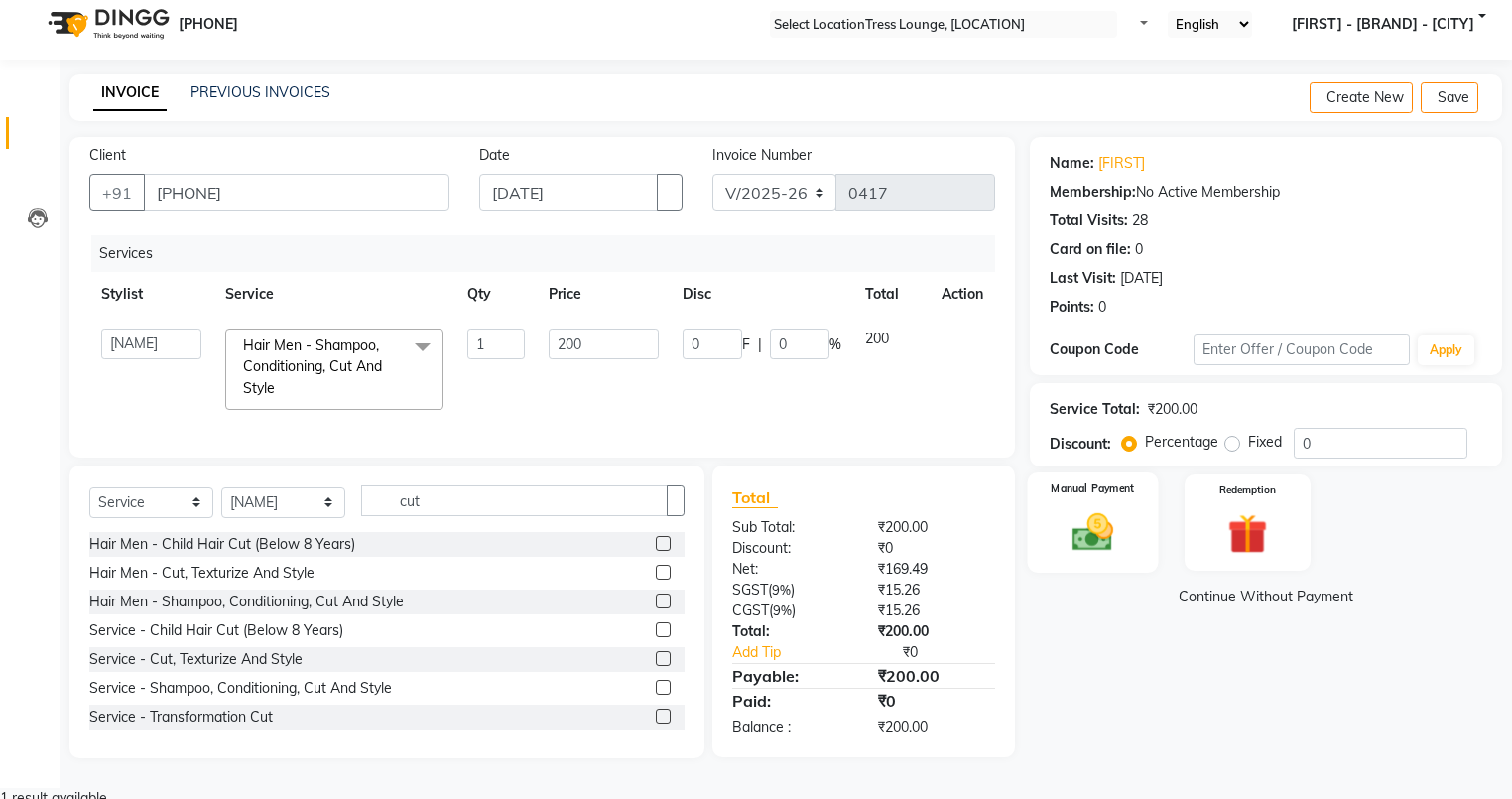 click at bounding box center [1092, 532] 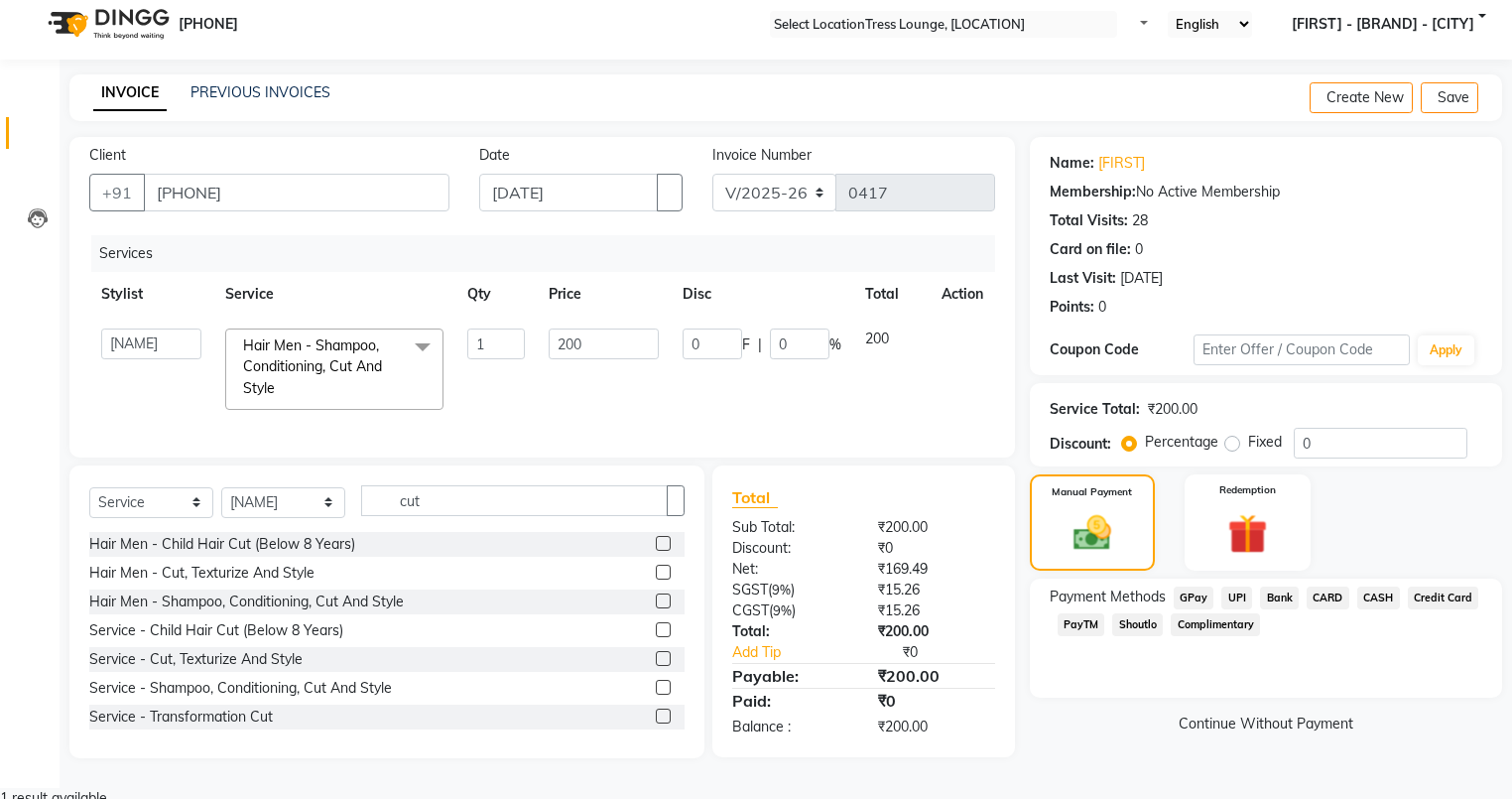 click on "UPI" at bounding box center [1194, 598] 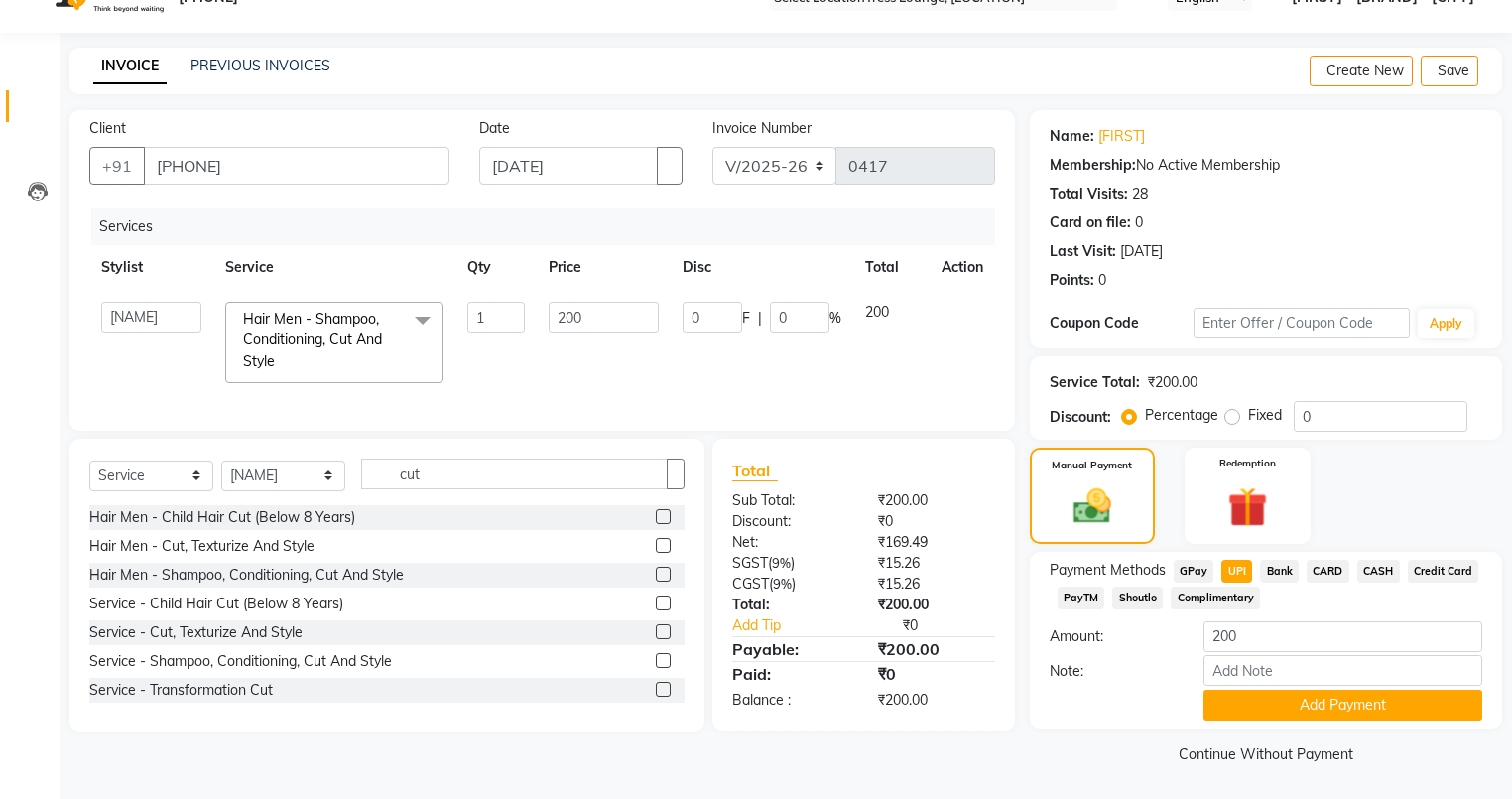 scroll, scrollTop: 42, scrollLeft: 0, axis: vertical 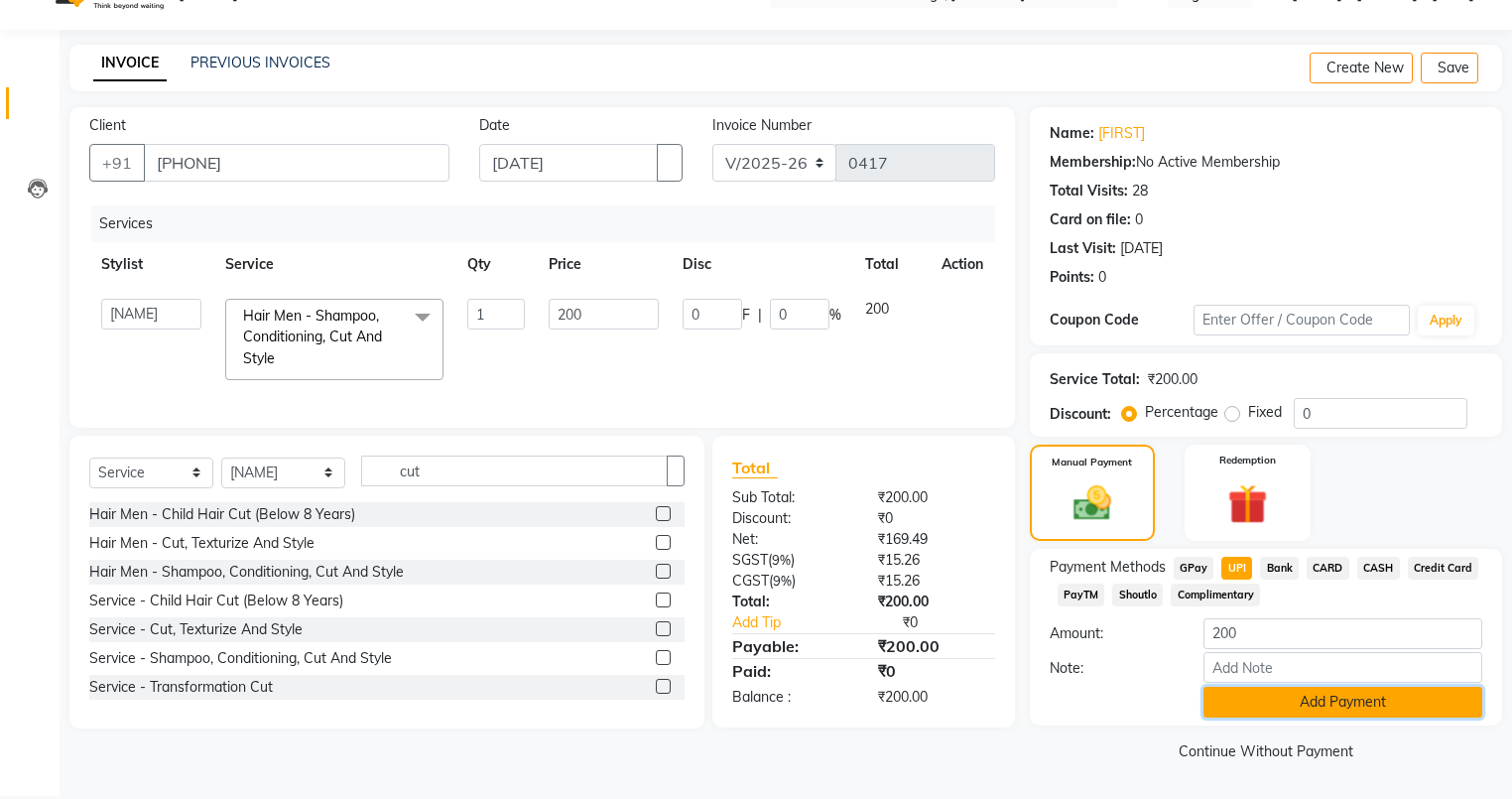 click on "Add Payment" at bounding box center (1342, 702) 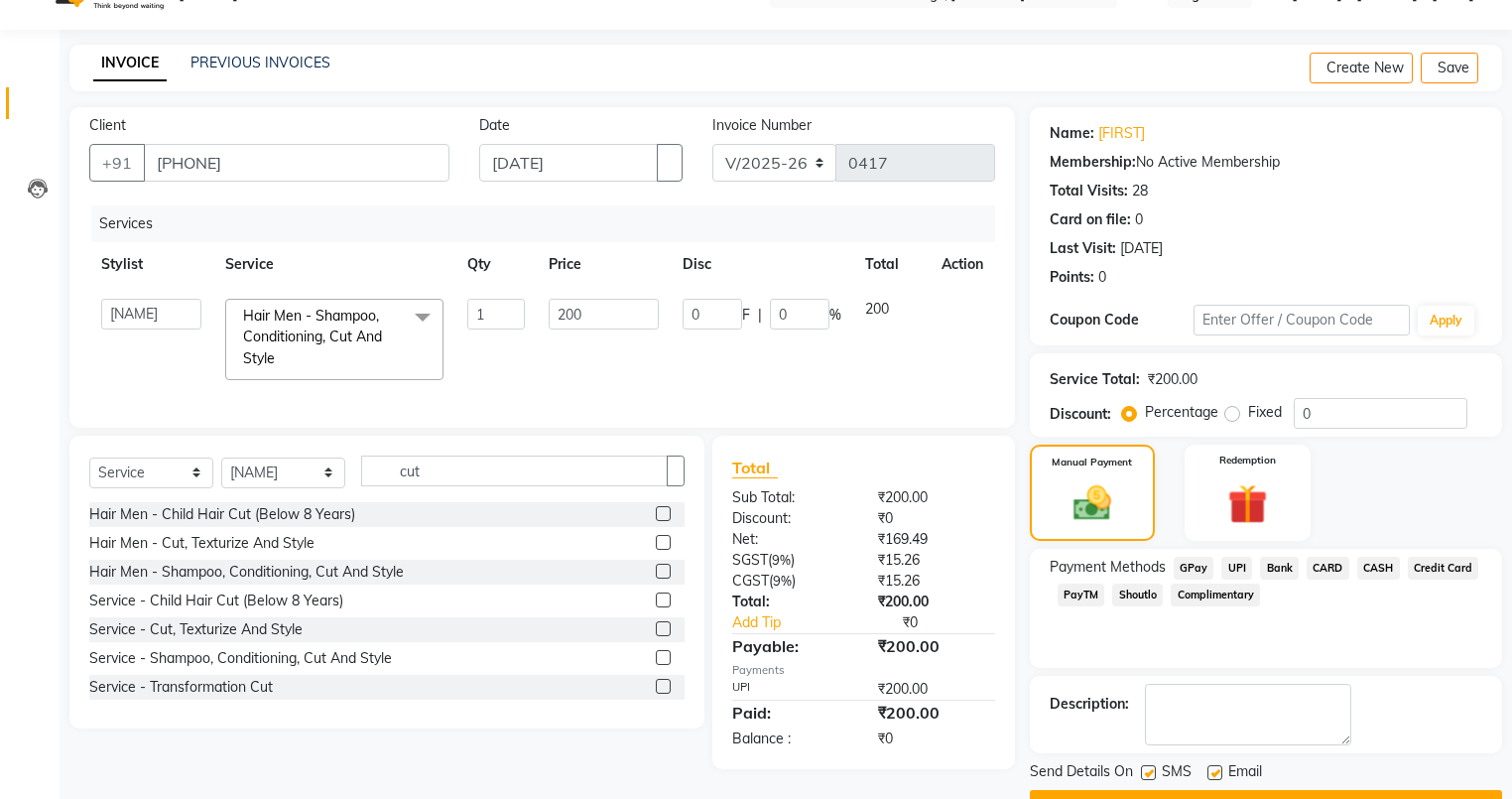 scroll, scrollTop: 95, scrollLeft: 0, axis: vertical 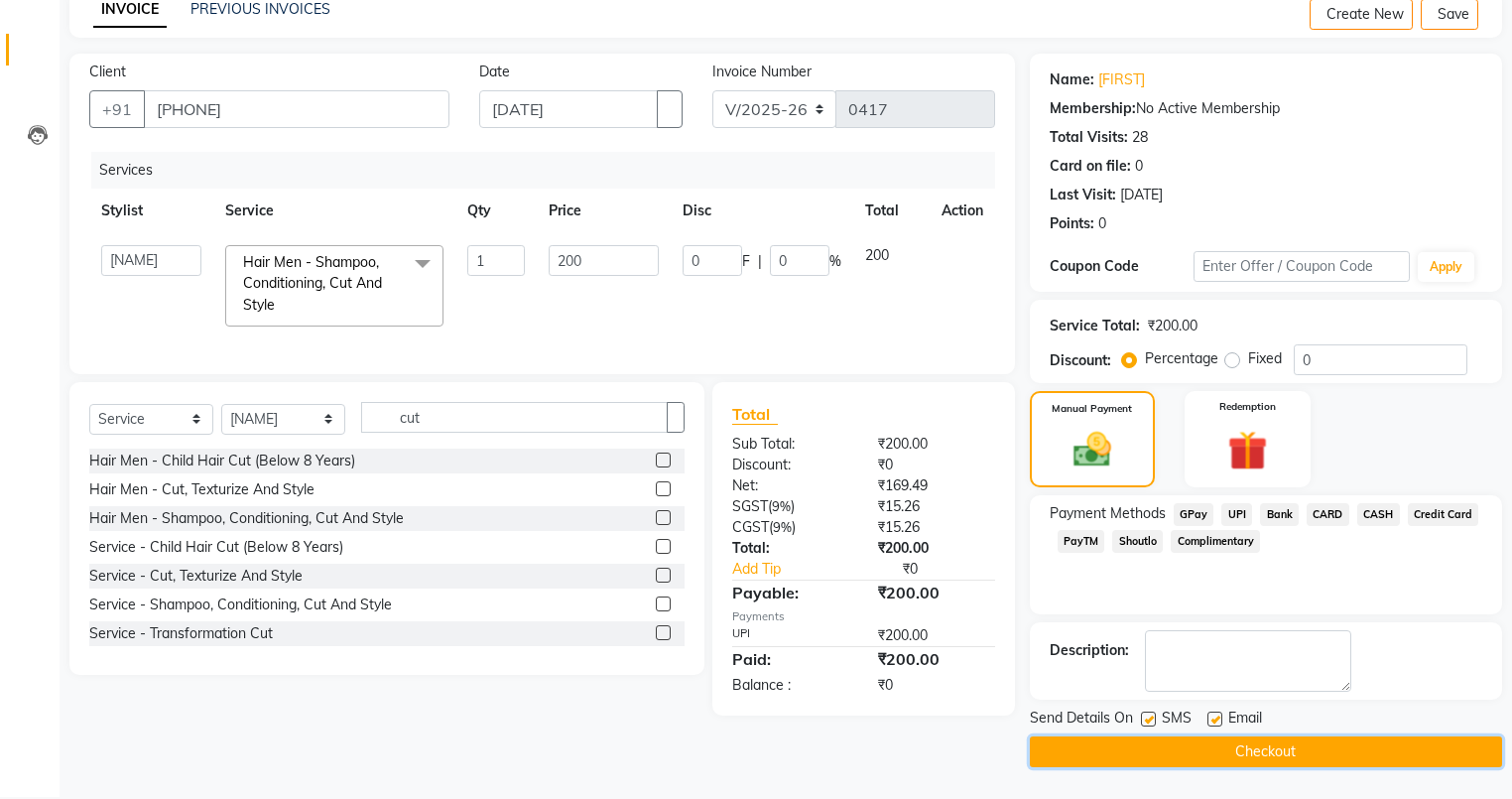 click on "Checkout" at bounding box center (1266, 751) 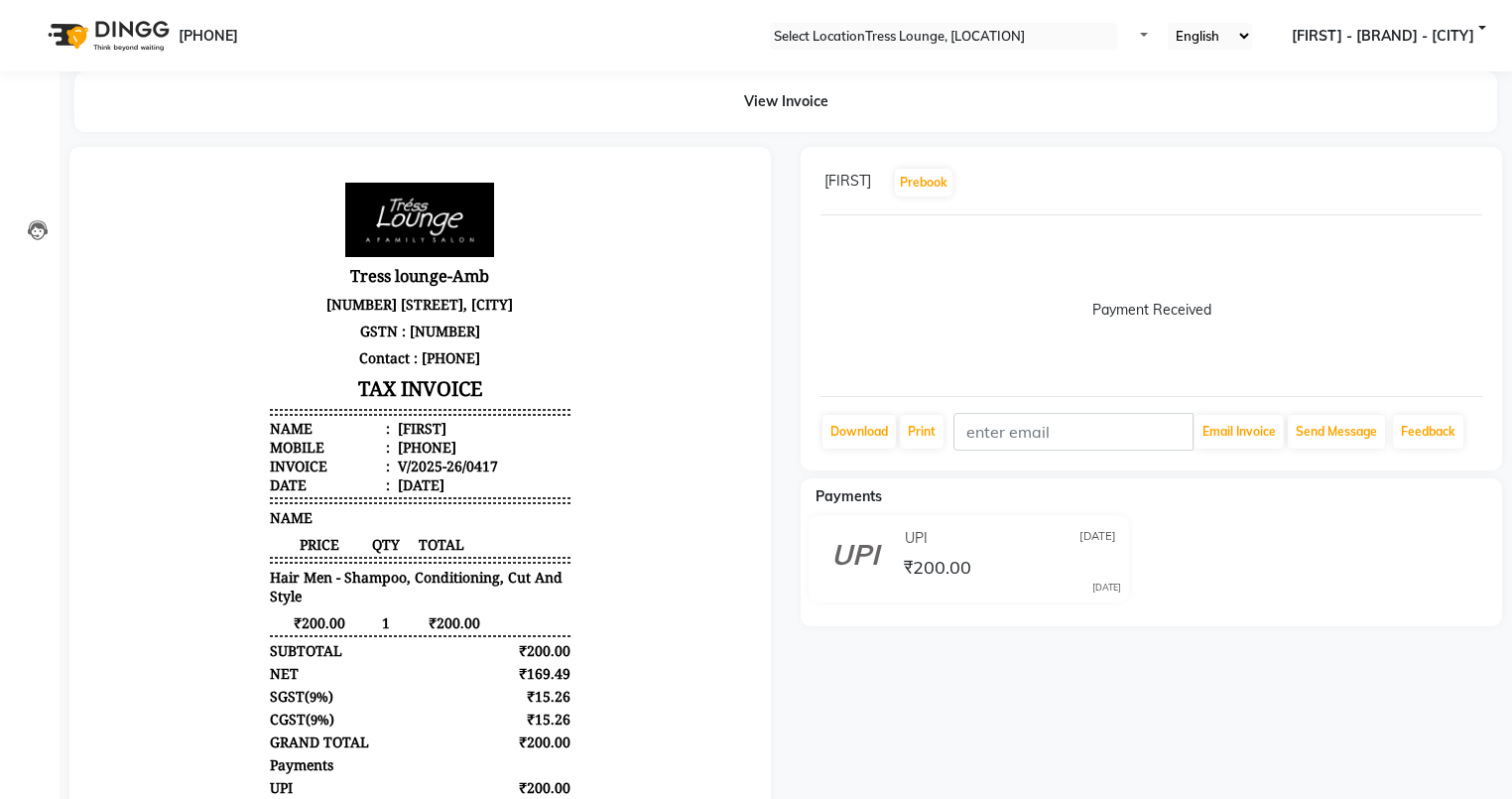 scroll, scrollTop: 0, scrollLeft: 0, axis: both 